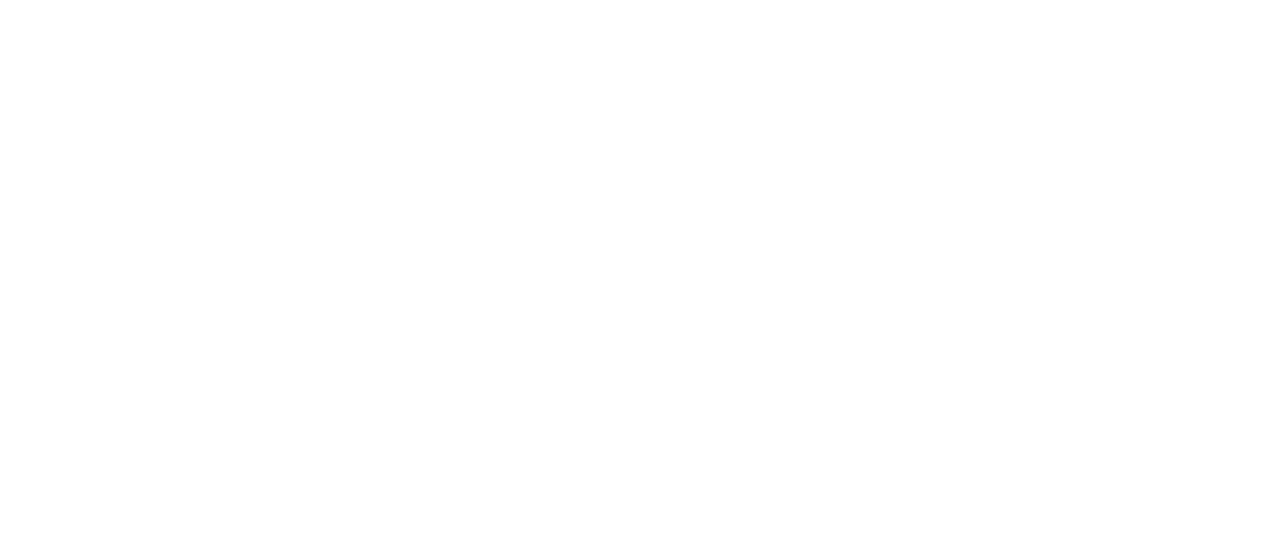 scroll, scrollTop: 0, scrollLeft: 0, axis: both 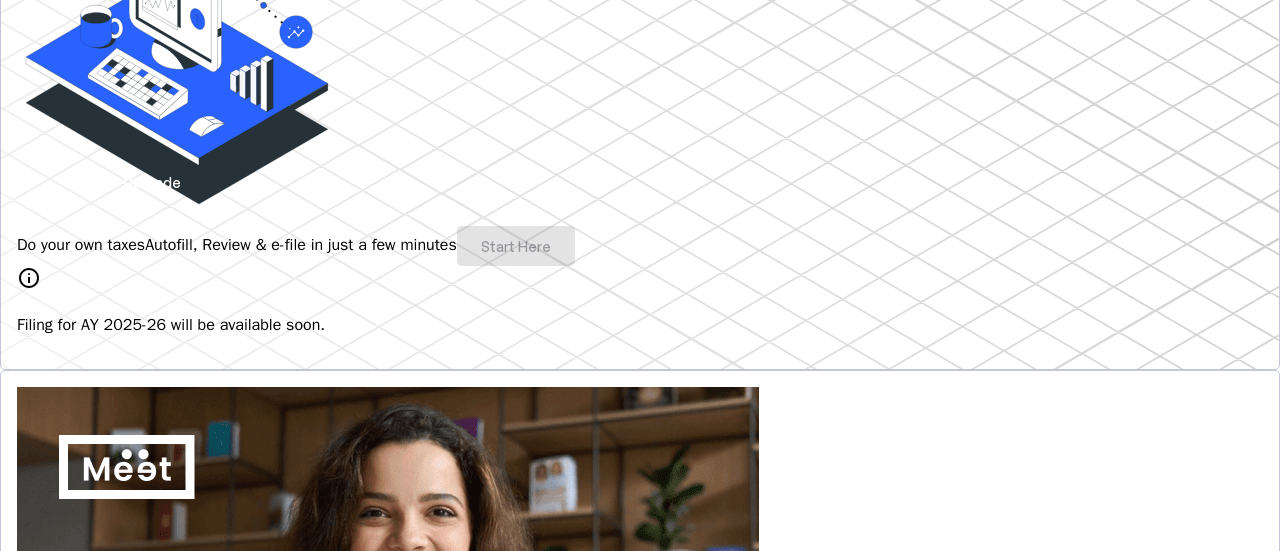 click on "Do your own taxes   Autofill, Review & e-file in just a few minutes   Start Here" at bounding box center [640, 246] 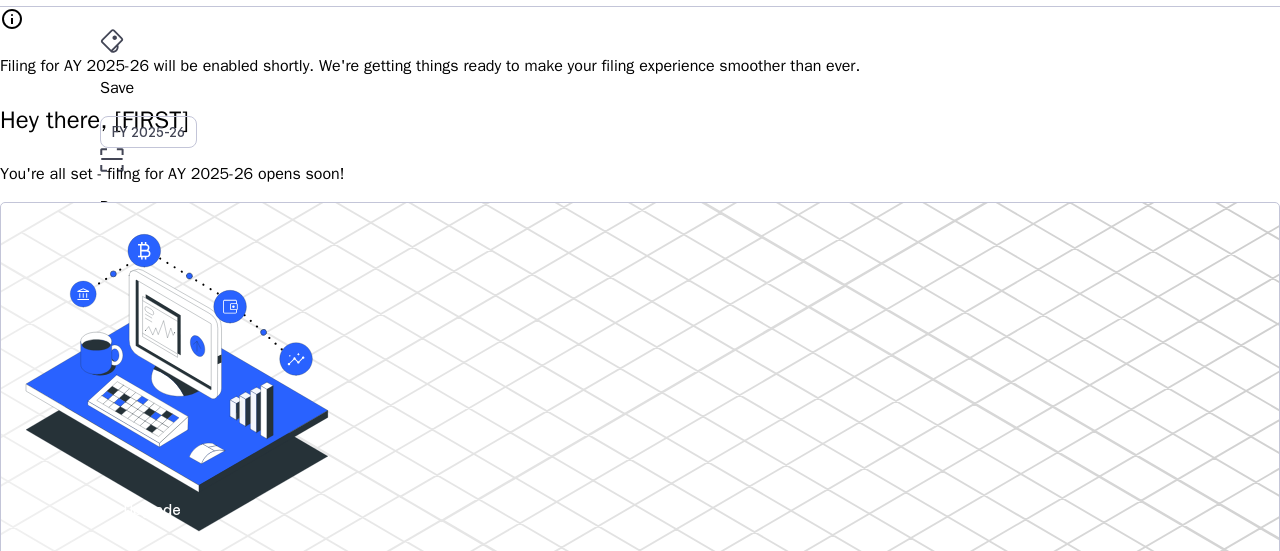 scroll, scrollTop: 422, scrollLeft: 0, axis: vertical 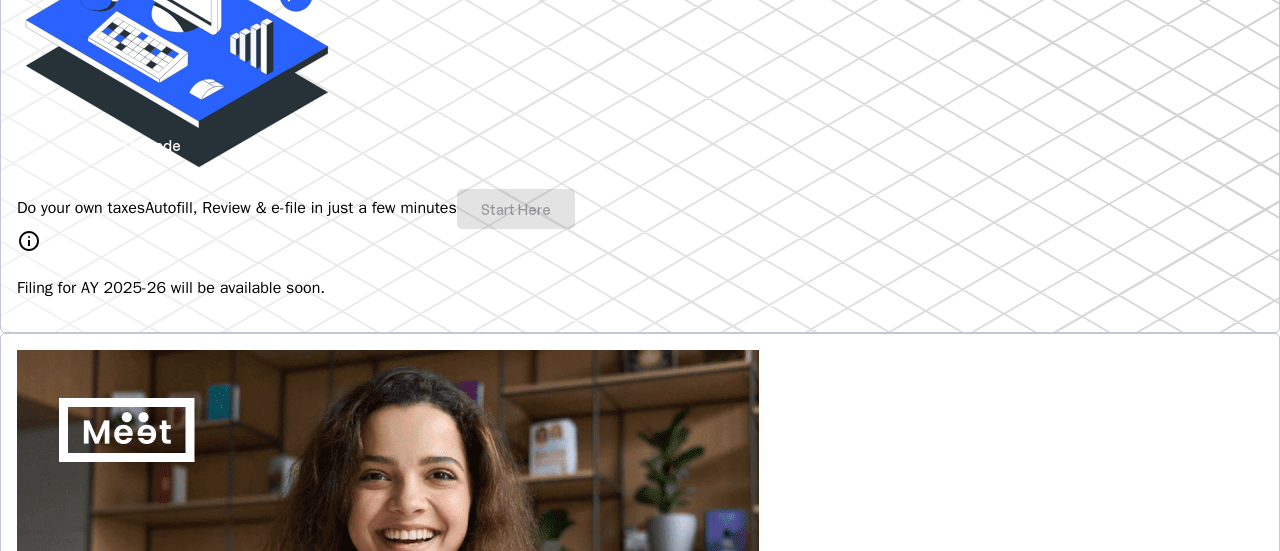 click on "Do your own taxes   Autofill, Review & e-file in just a few minutes   Start Here" at bounding box center [640, 209] 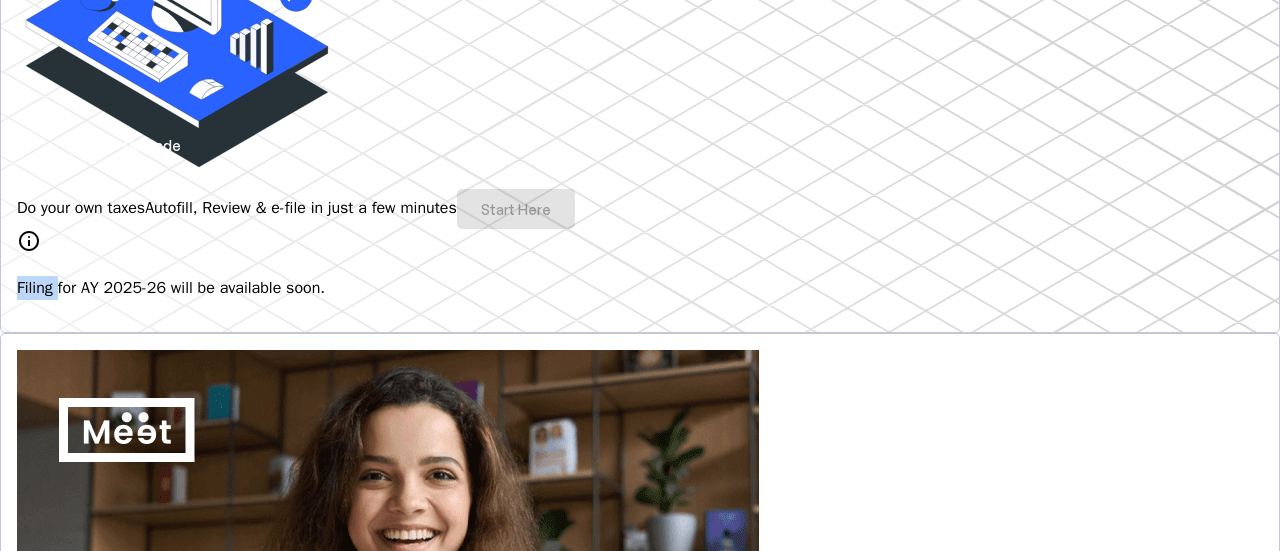 click on "Do your own taxes   Autofill, Review & e-file in just a few minutes   Start Here" at bounding box center (640, 209) 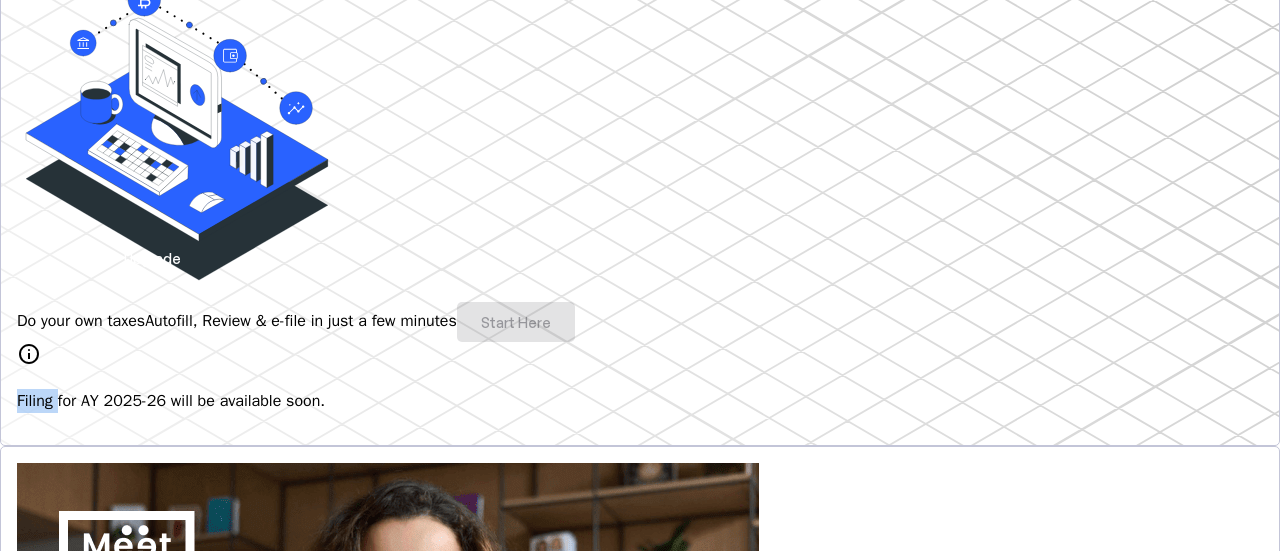 scroll, scrollTop: 0, scrollLeft: 0, axis: both 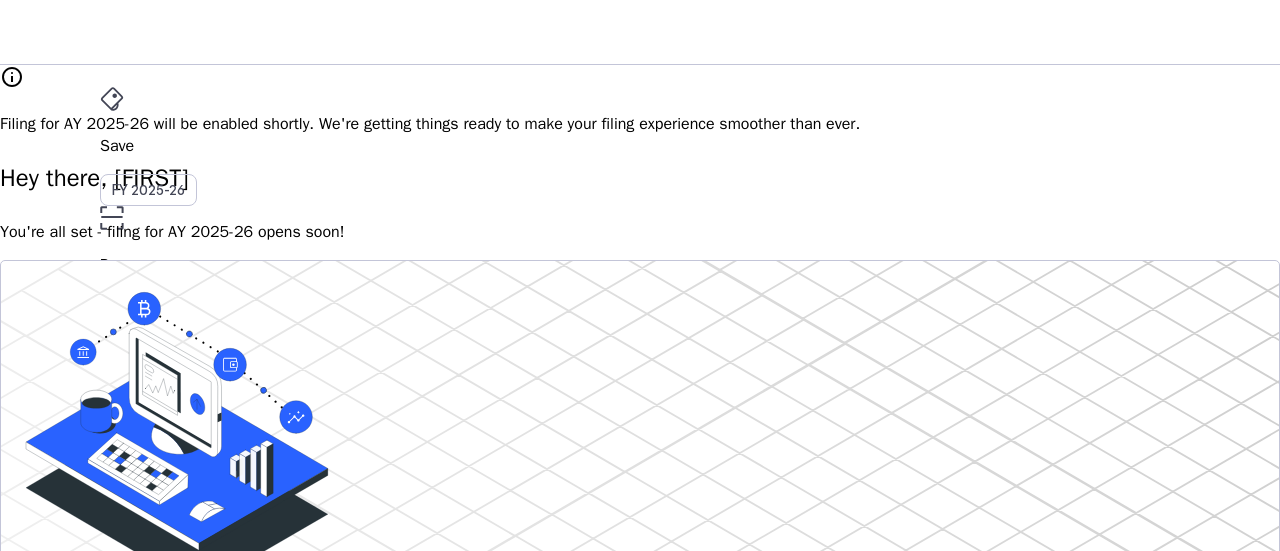 click on "You're all set - filing for AY 2025-26 opens soon!" at bounding box center [640, 232] 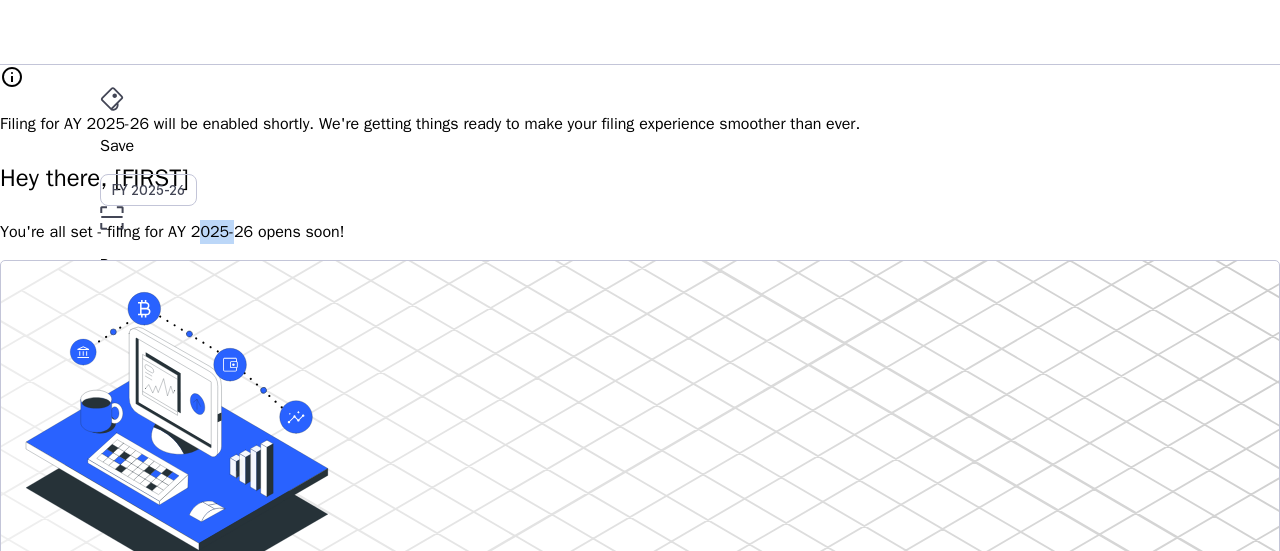 click on "You're all set - filing for AY 2025-26 opens soon!" at bounding box center (640, 232) 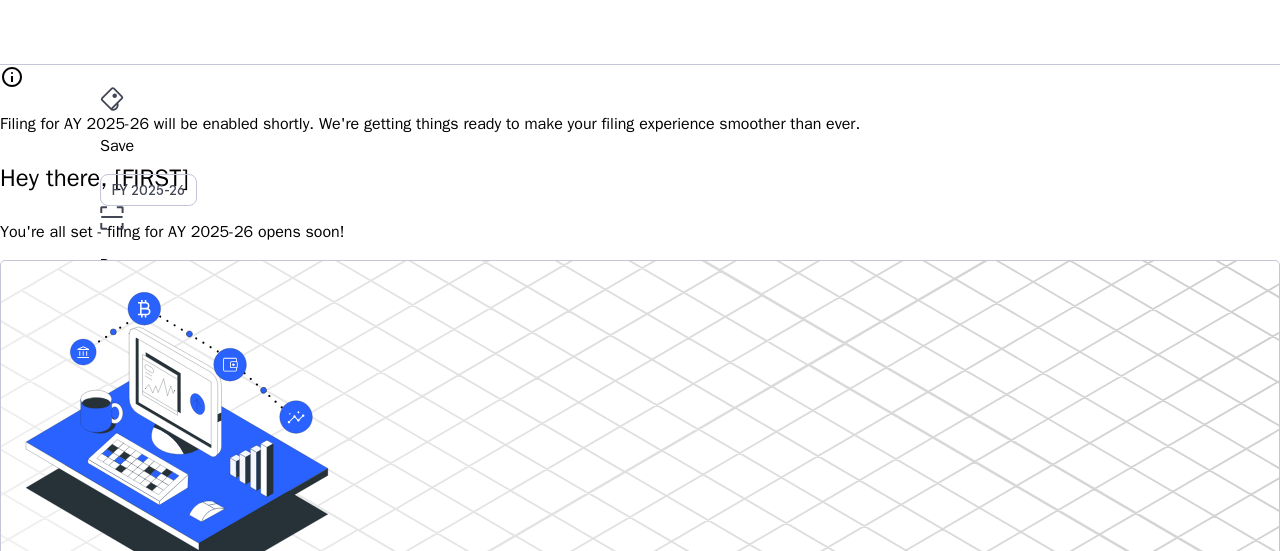 click on "Do your own taxes   Autofill, Review & e-file in just a few minutes   Start Here  info Filing for AY 2025-26 will be available soon." at bounding box center [640, 507] 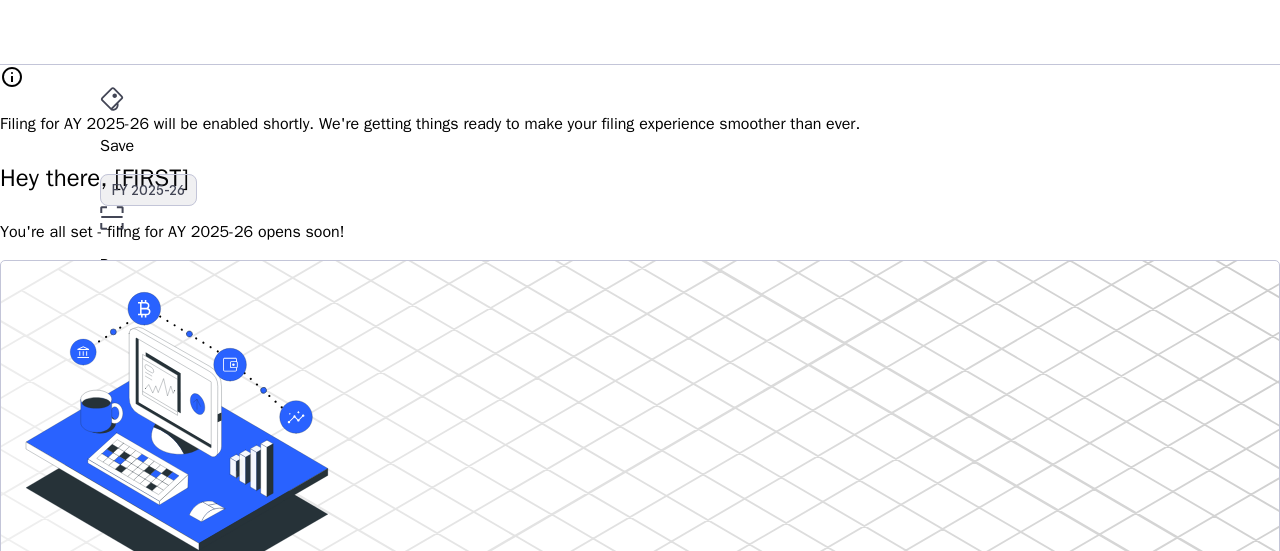 click on "FY 2025-26" at bounding box center (148, 190) 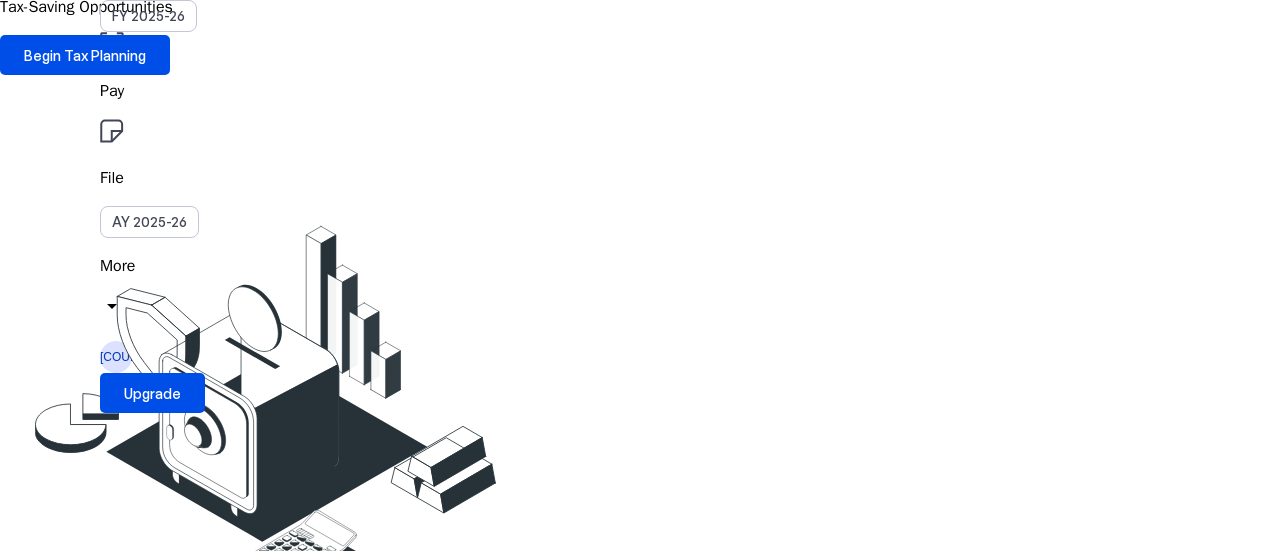 scroll, scrollTop: 0, scrollLeft: 0, axis: both 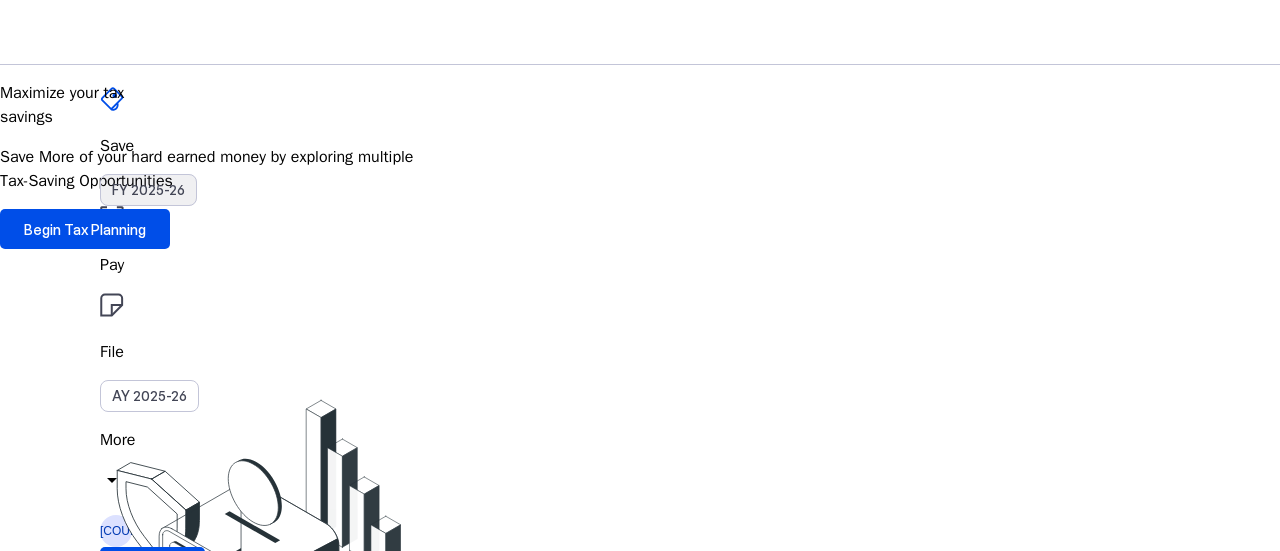 click on "FY 2025-26" at bounding box center (148, 190) 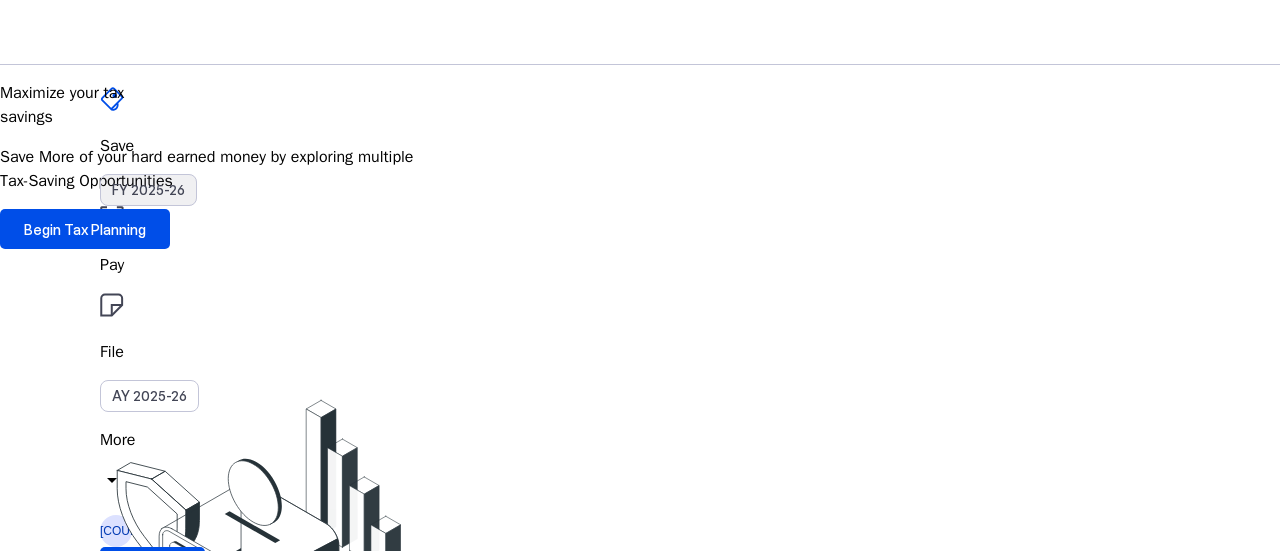 drag, startPoint x: 468, startPoint y: 40, endPoint x: 454, endPoint y: 39, distance: 14.035668 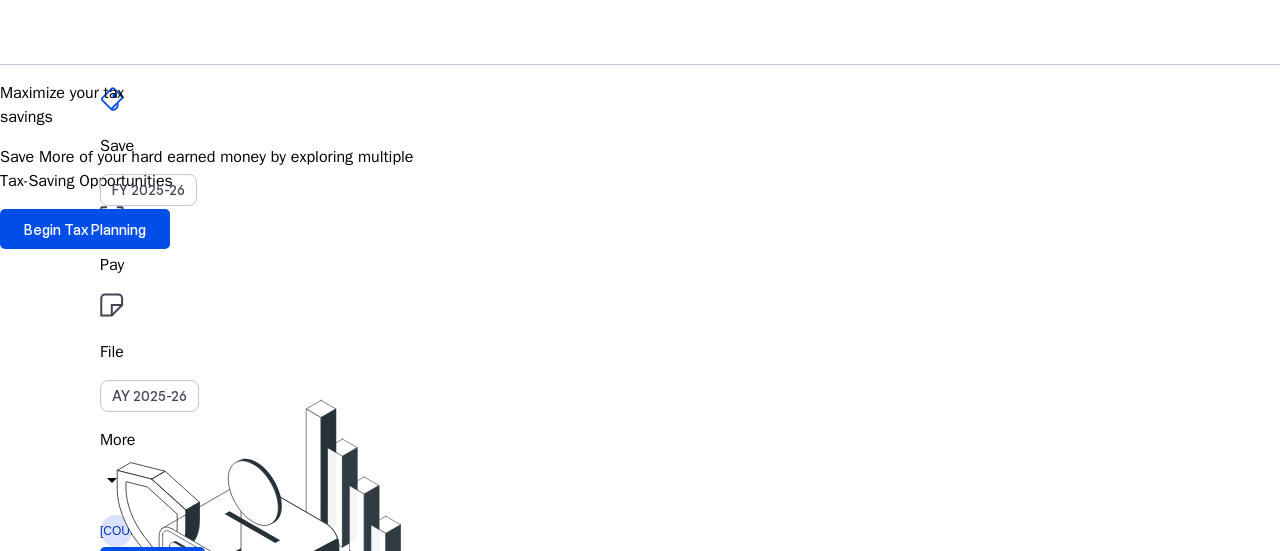 click on "More  arrow_drop_down" at bounding box center (640, 463) 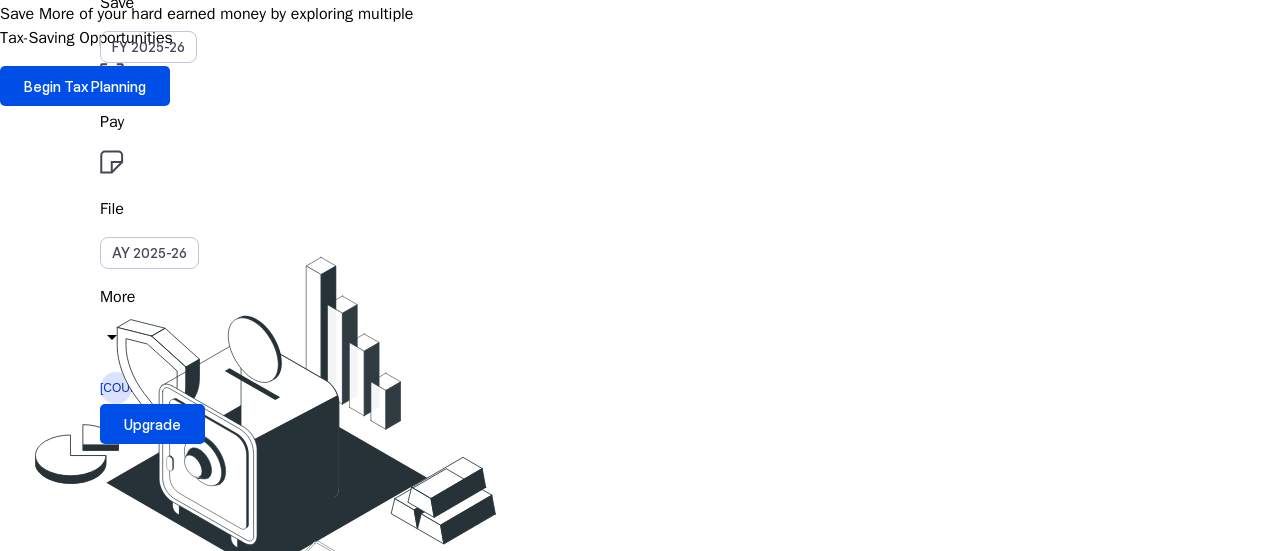 scroll, scrollTop: 158, scrollLeft: 0, axis: vertical 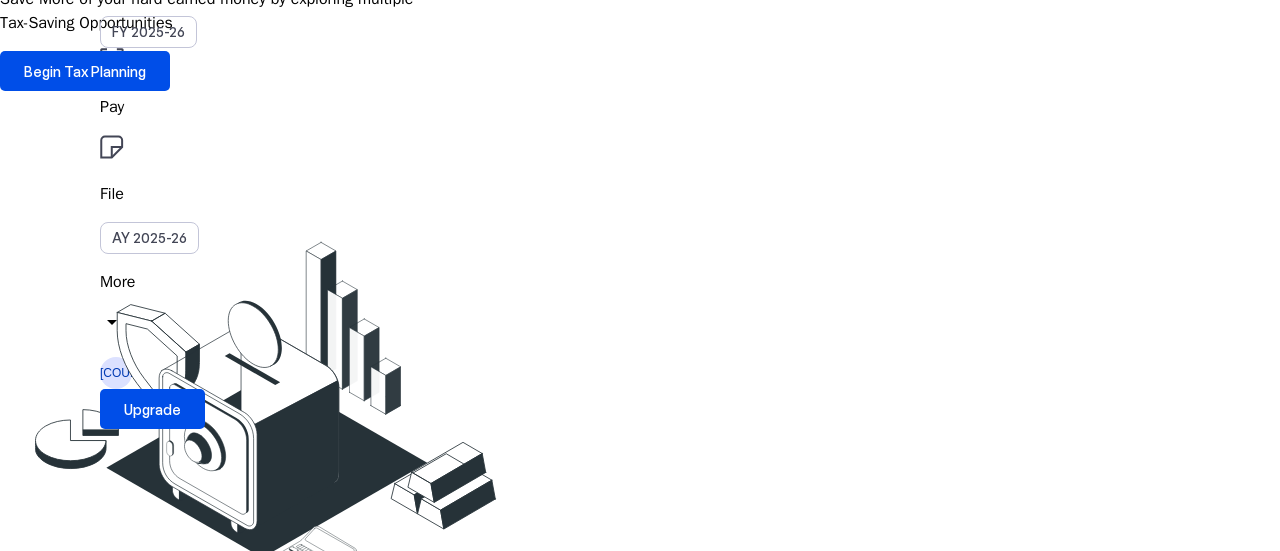 click on "My Account" at bounding box center [87, 3642] 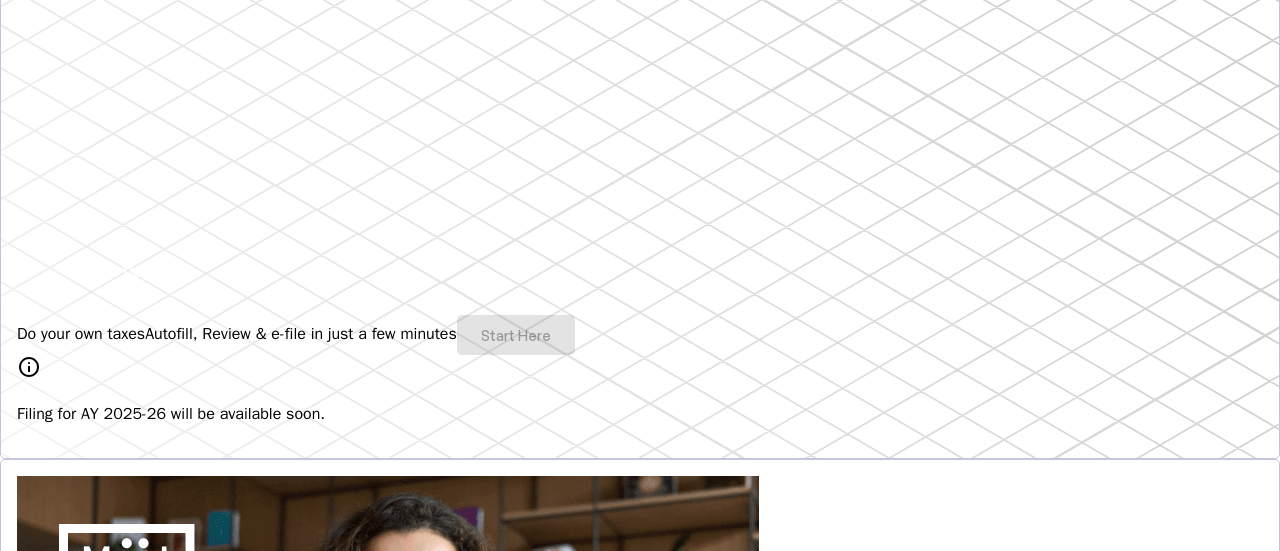 scroll, scrollTop: 0, scrollLeft: 0, axis: both 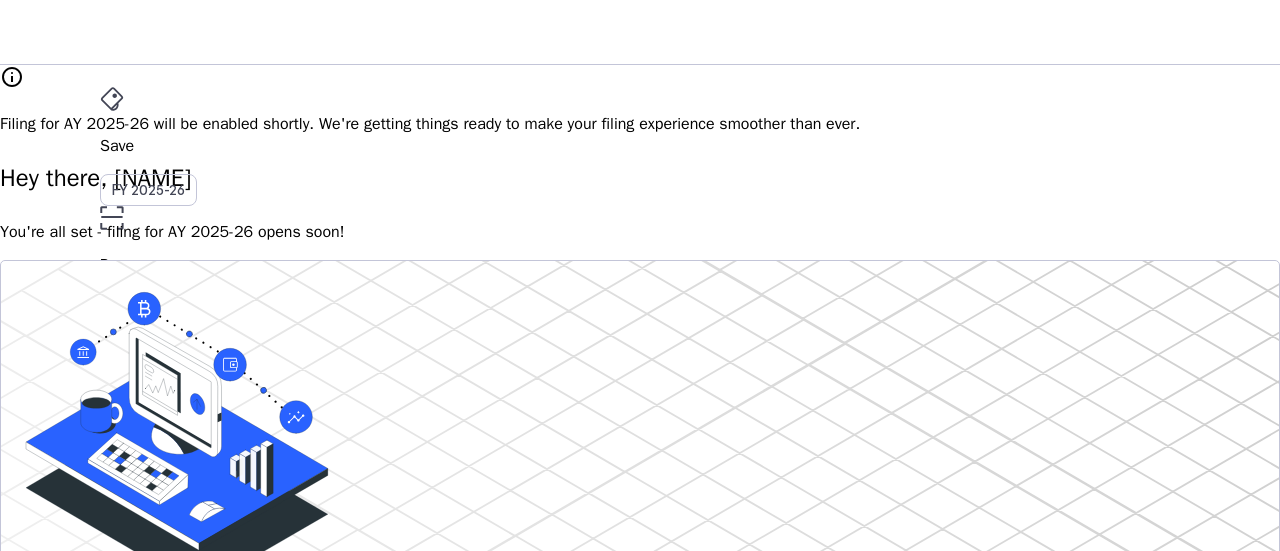 click on "AY 2025-26" at bounding box center (149, 396) 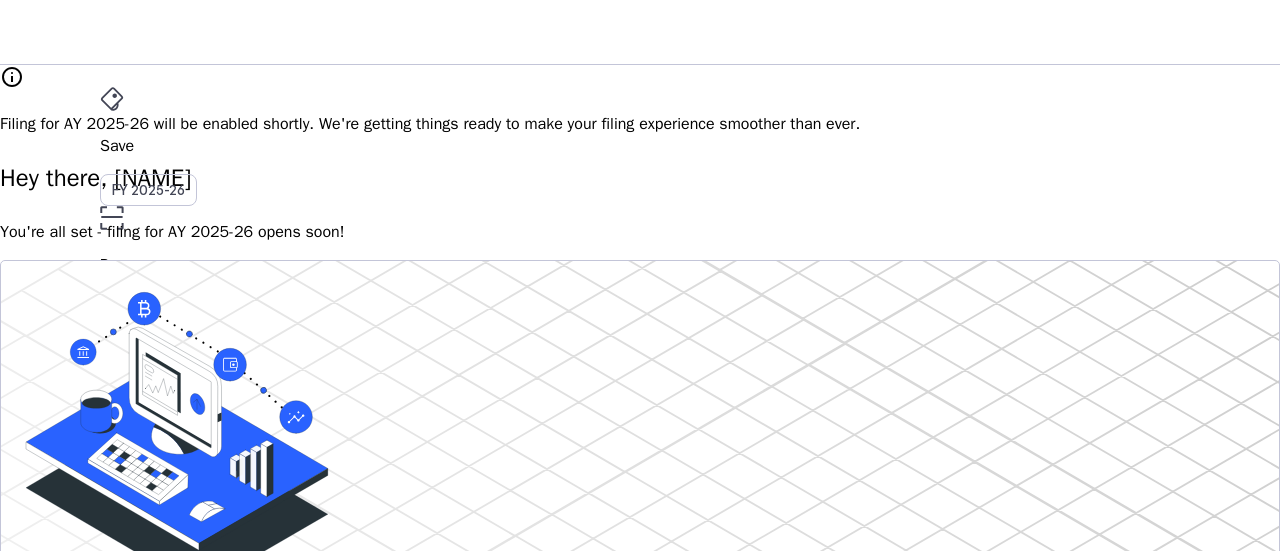 click on "File" at bounding box center [640, 352] 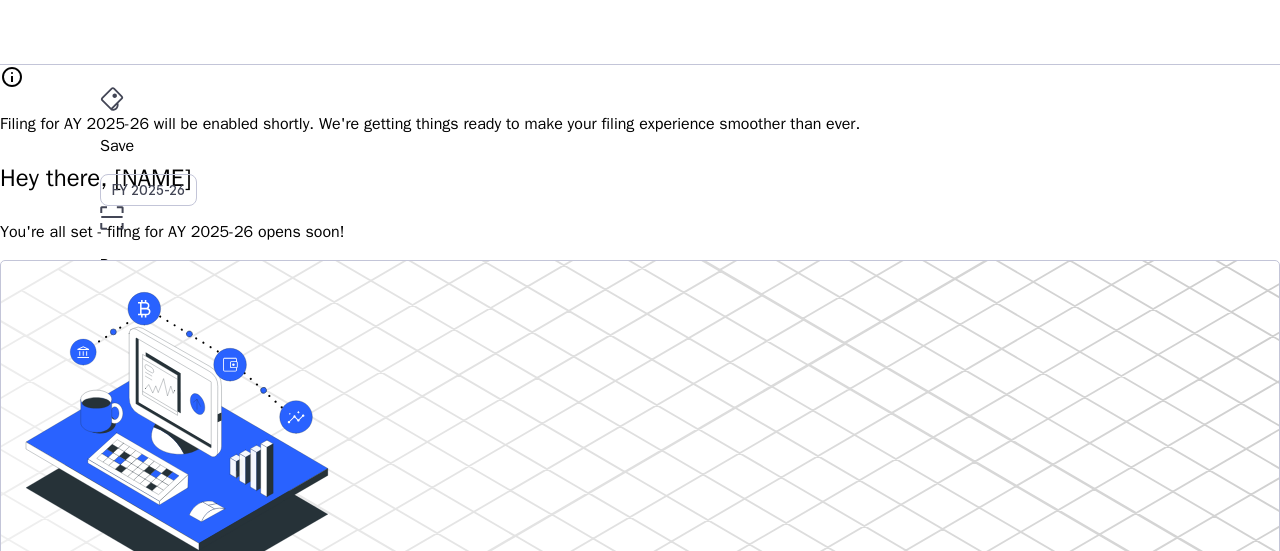 click on "File" at bounding box center (640, 352) 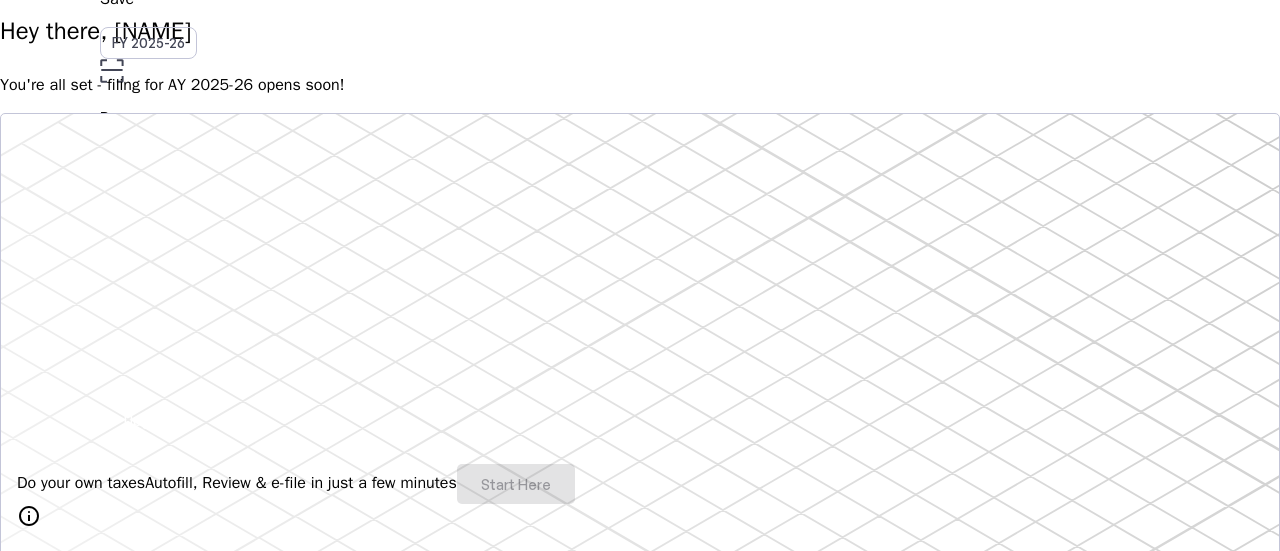 scroll, scrollTop: 101, scrollLeft: 0, axis: vertical 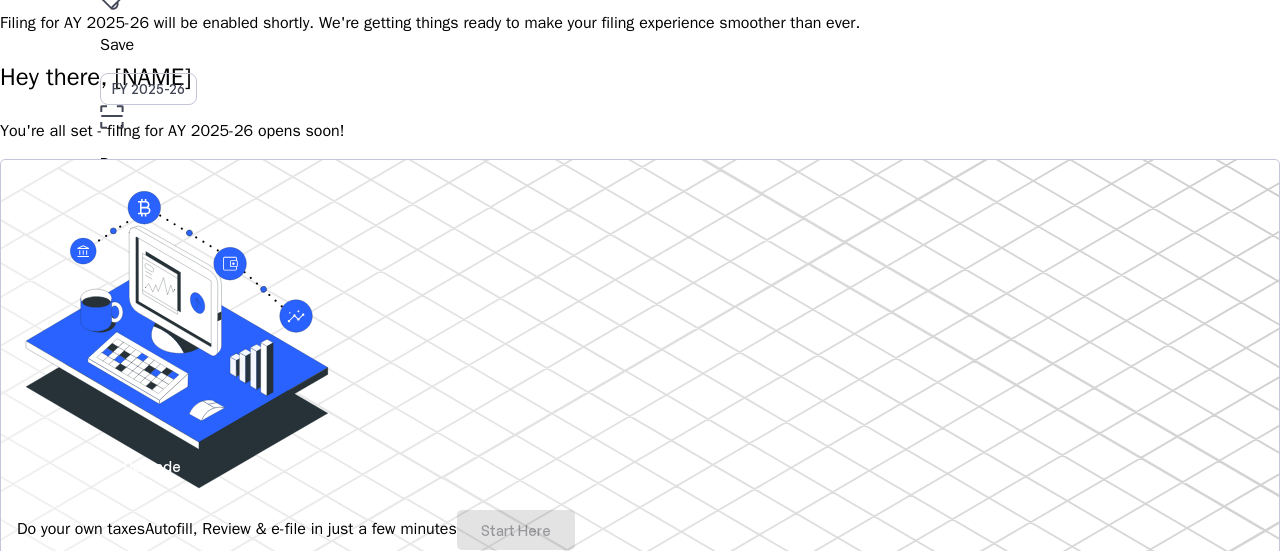 click on "You're all set - filing for AY 2025-26 opens soon!" at bounding box center [640, 131] 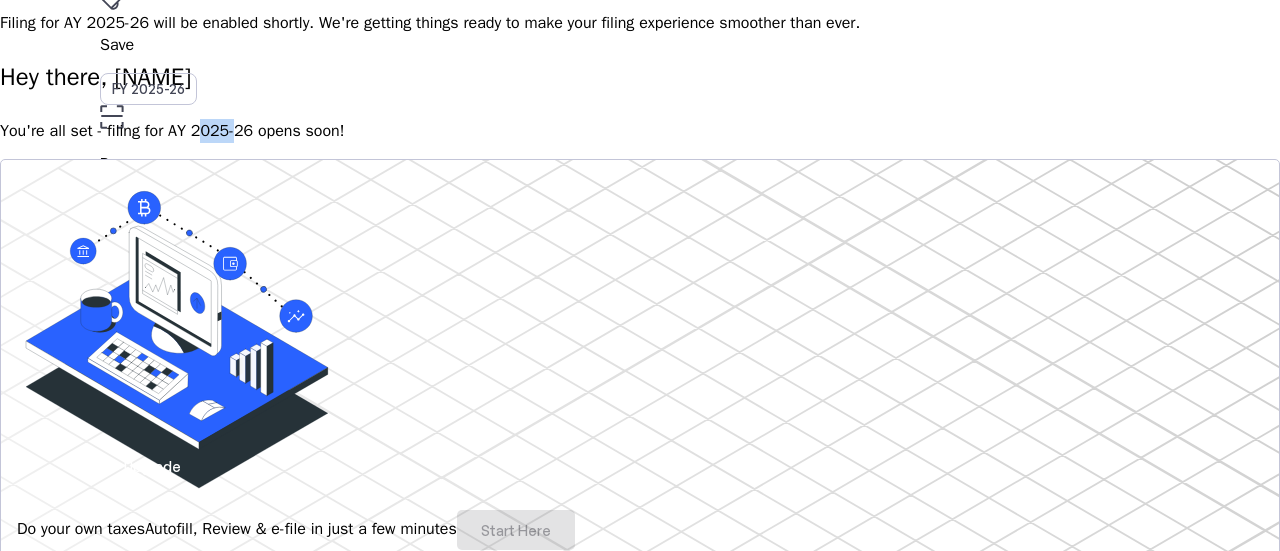 click on "You're all set - filing for AY 2025-26 opens soon!" at bounding box center [640, 131] 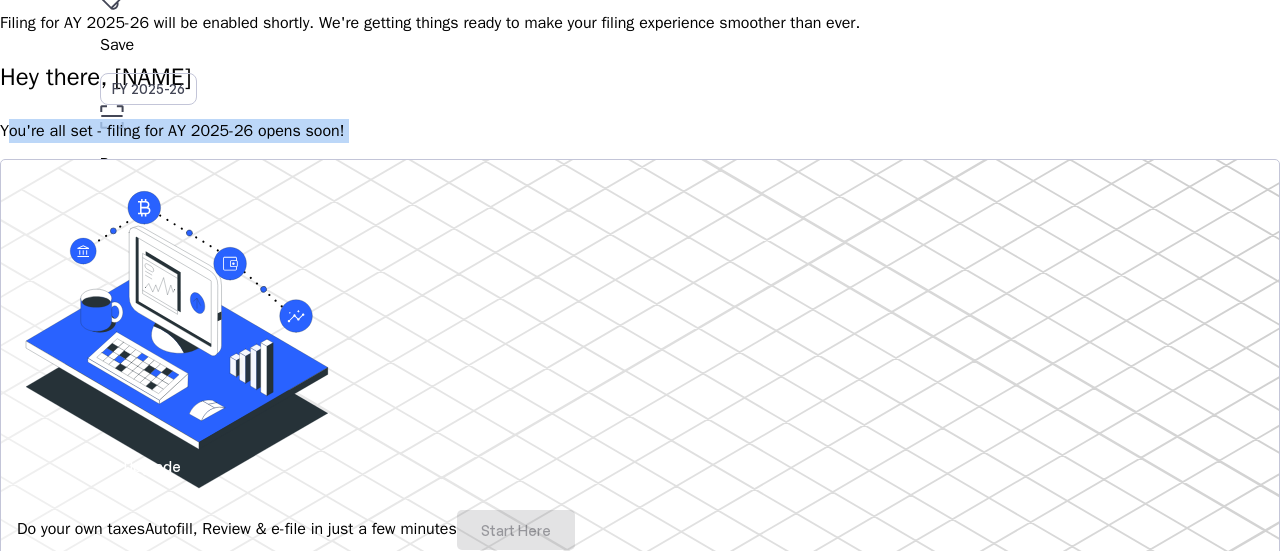 click on "You're all set - filing for AY 2025-26 opens soon!" at bounding box center (640, 131) 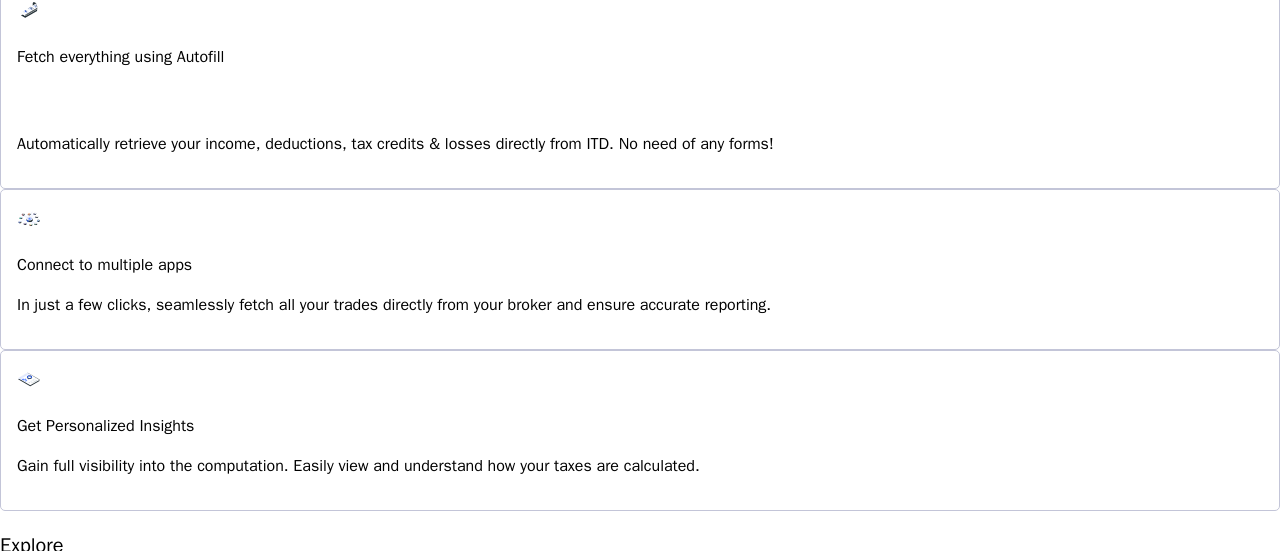 scroll, scrollTop: 1481, scrollLeft: 0, axis: vertical 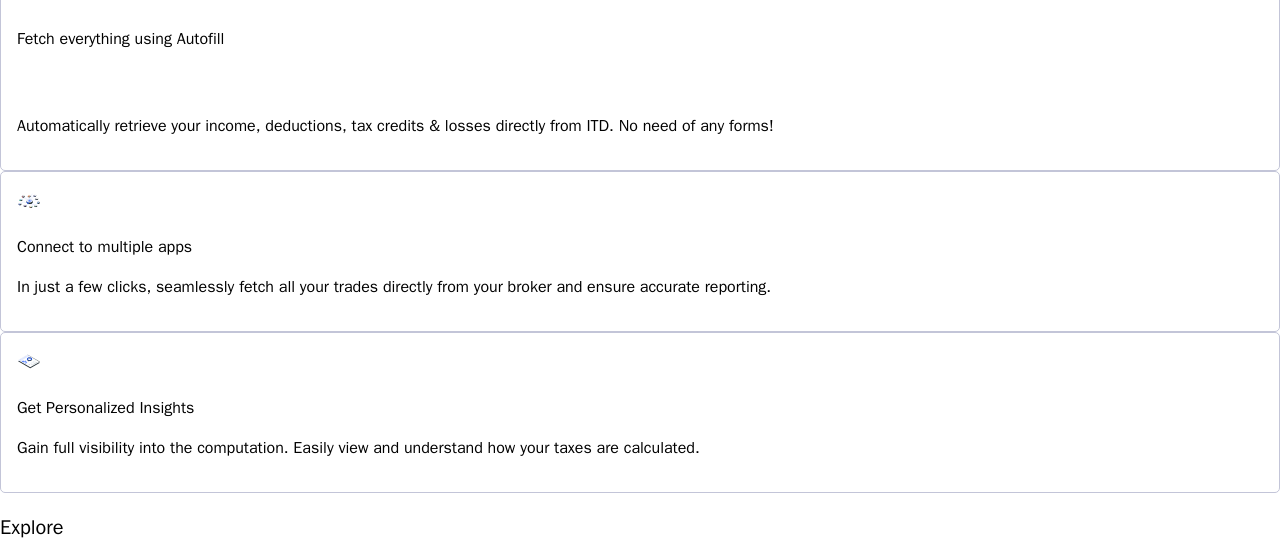 click on "I'm Interested" at bounding box center [73, 1188] 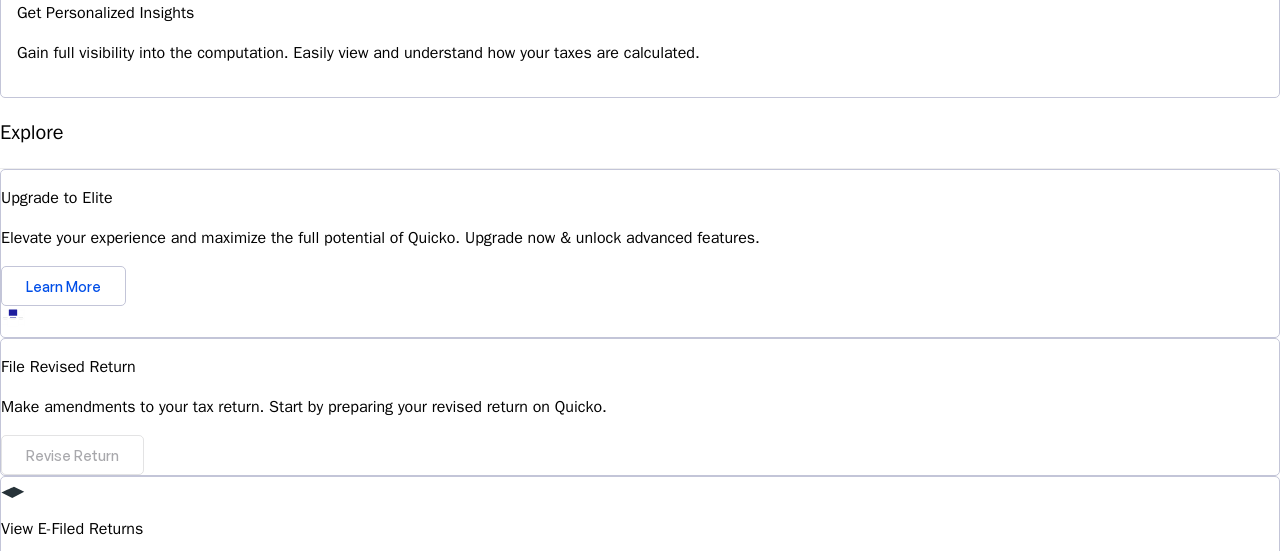 scroll, scrollTop: 1880, scrollLeft: 0, axis: vertical 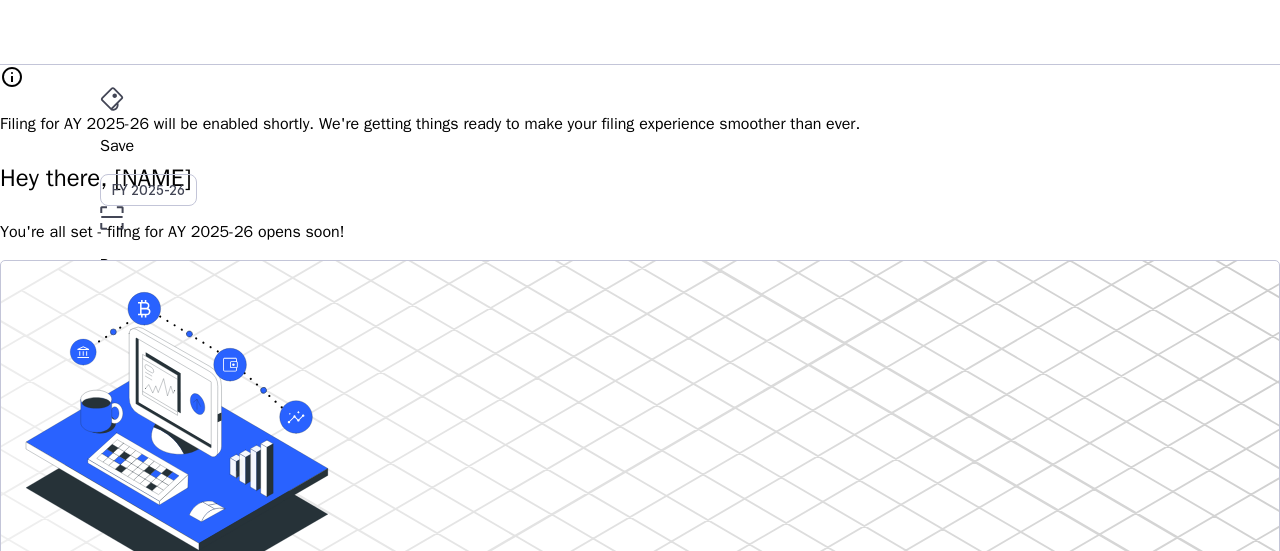 drag, startPoint x: 832, startPoint y: 443, endPoint x: 541, endPoint y: 147, distance: 415.08673 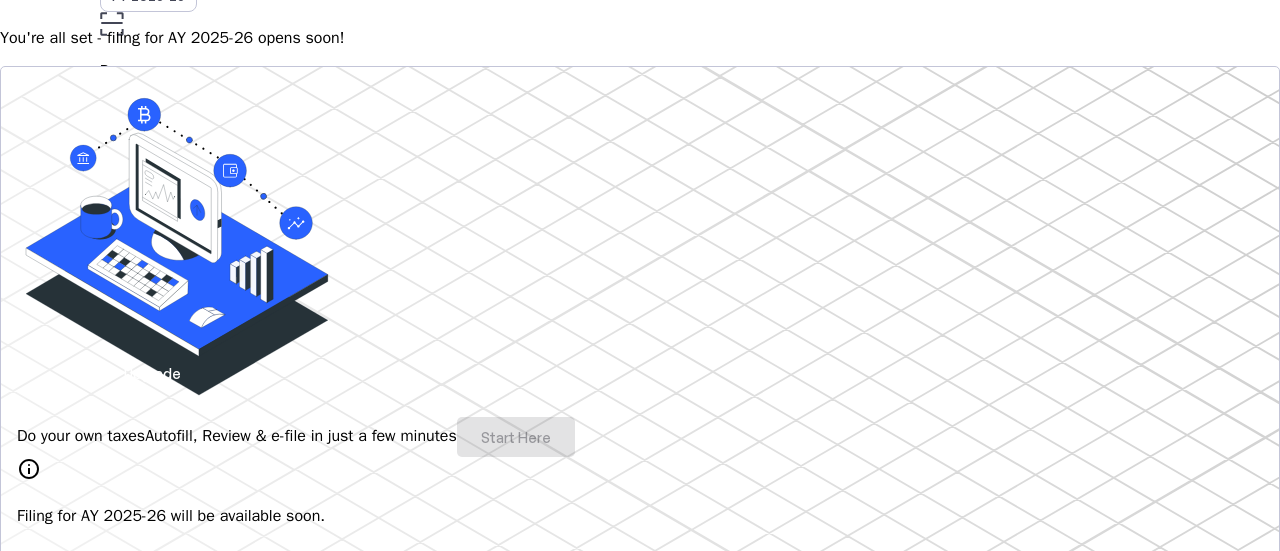 scroll, scrollTop: 0, scrollLeft: 0, axis: both 